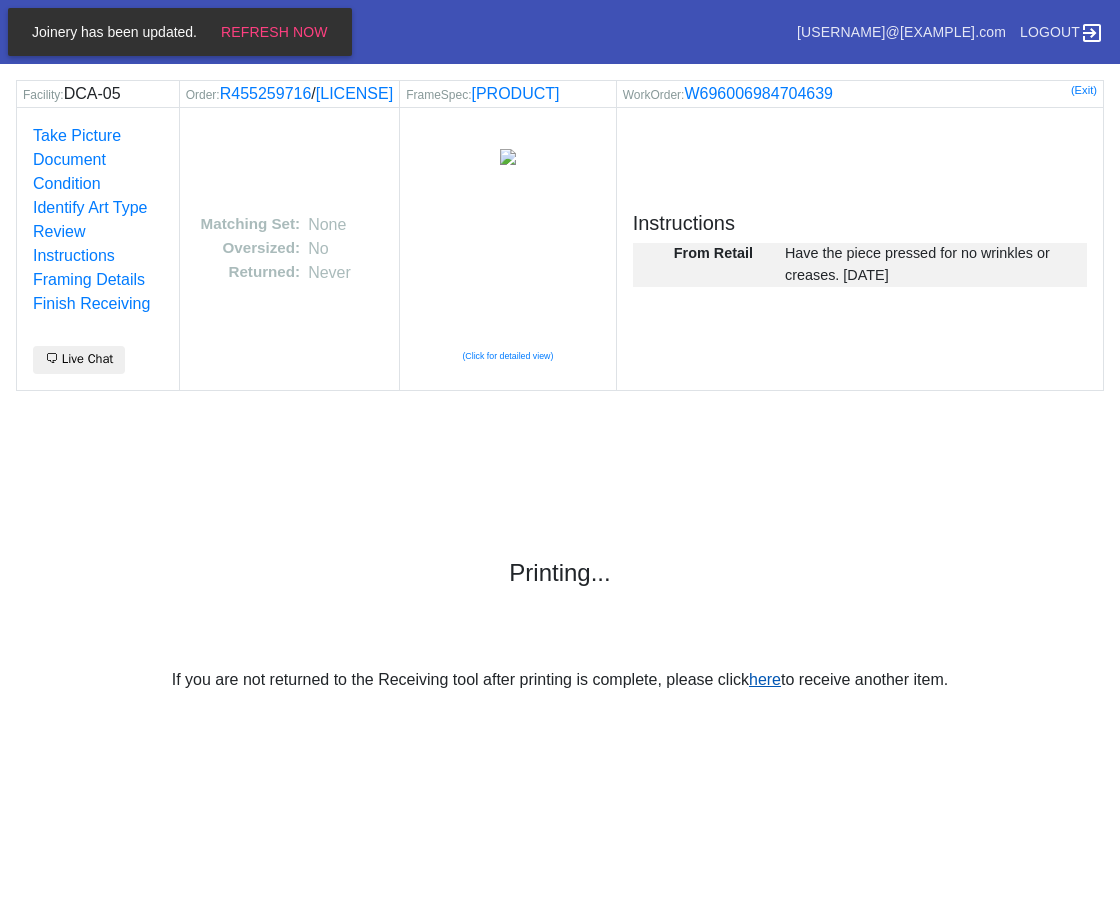 scroll, scrollTop: 0, scrollLeft: 0, axis: both 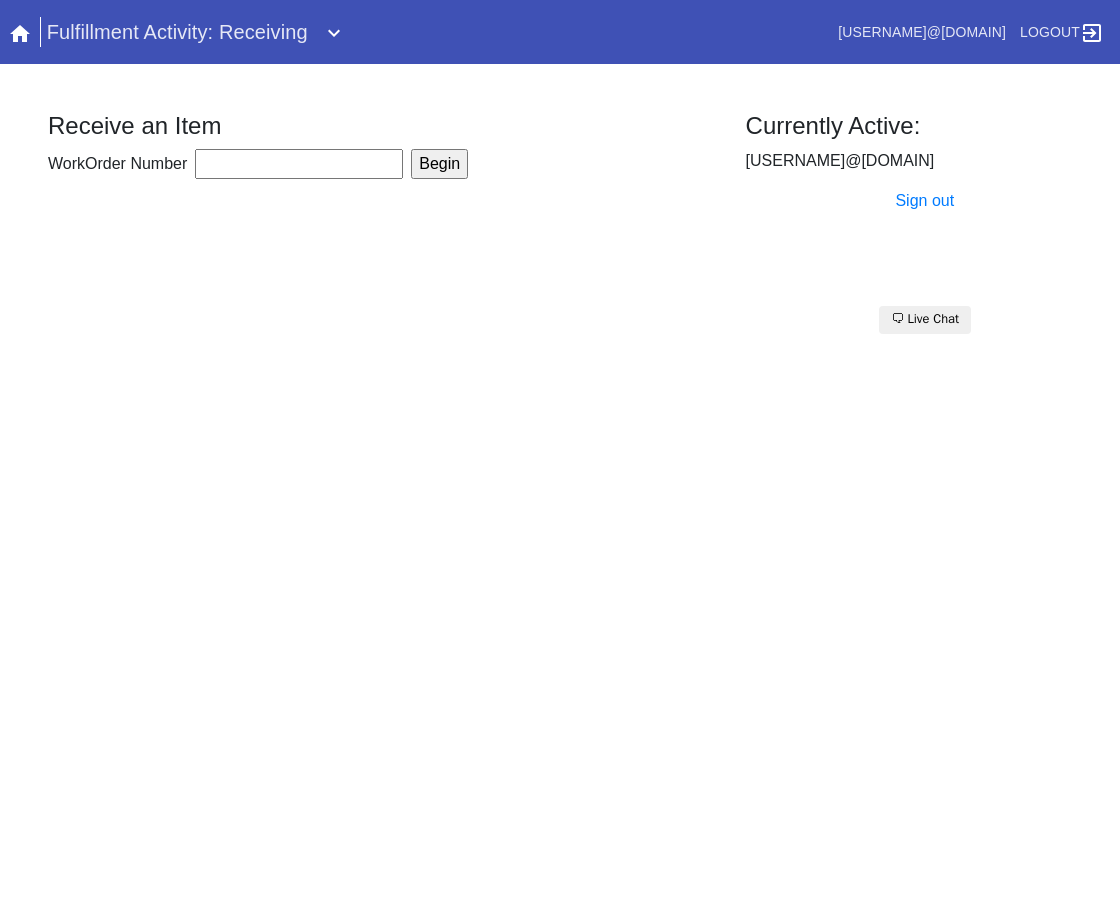 click on "WorkOrder Number" at bounding box center (299, 164) 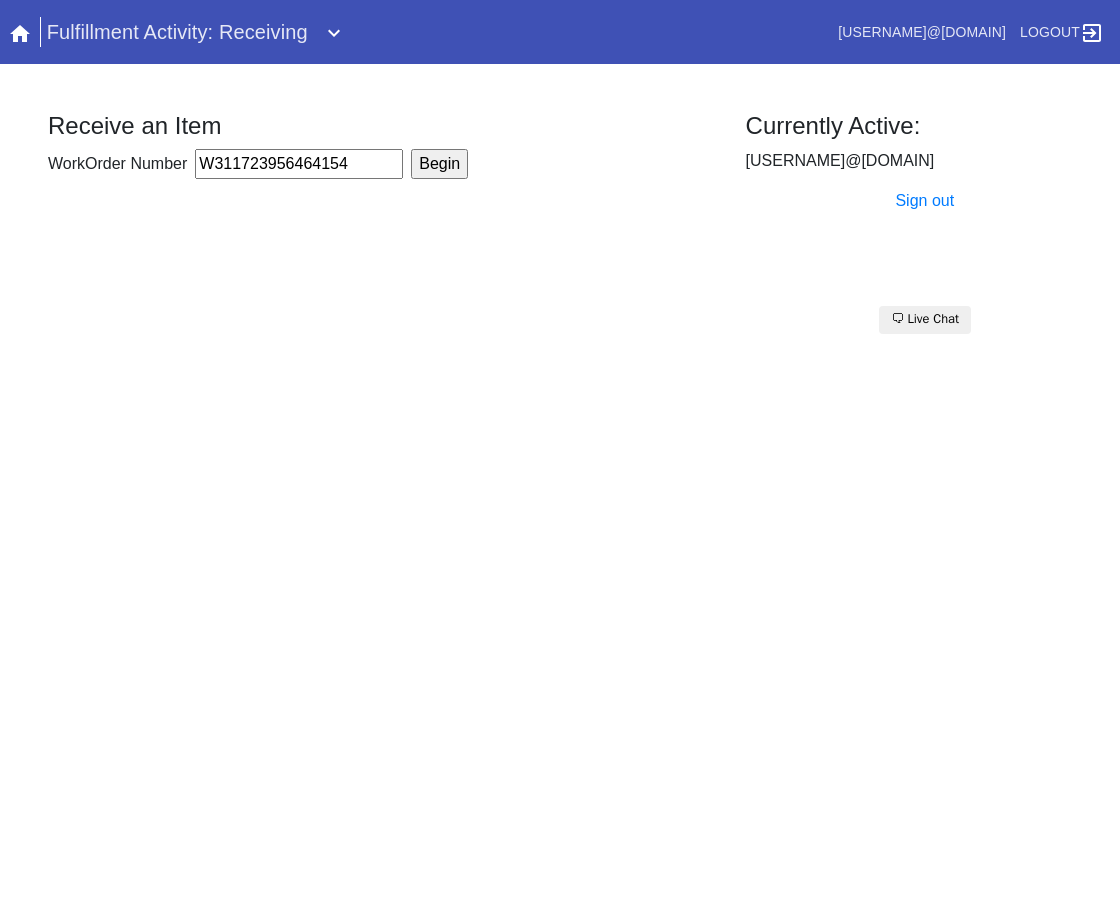 type on "W311723956464154" 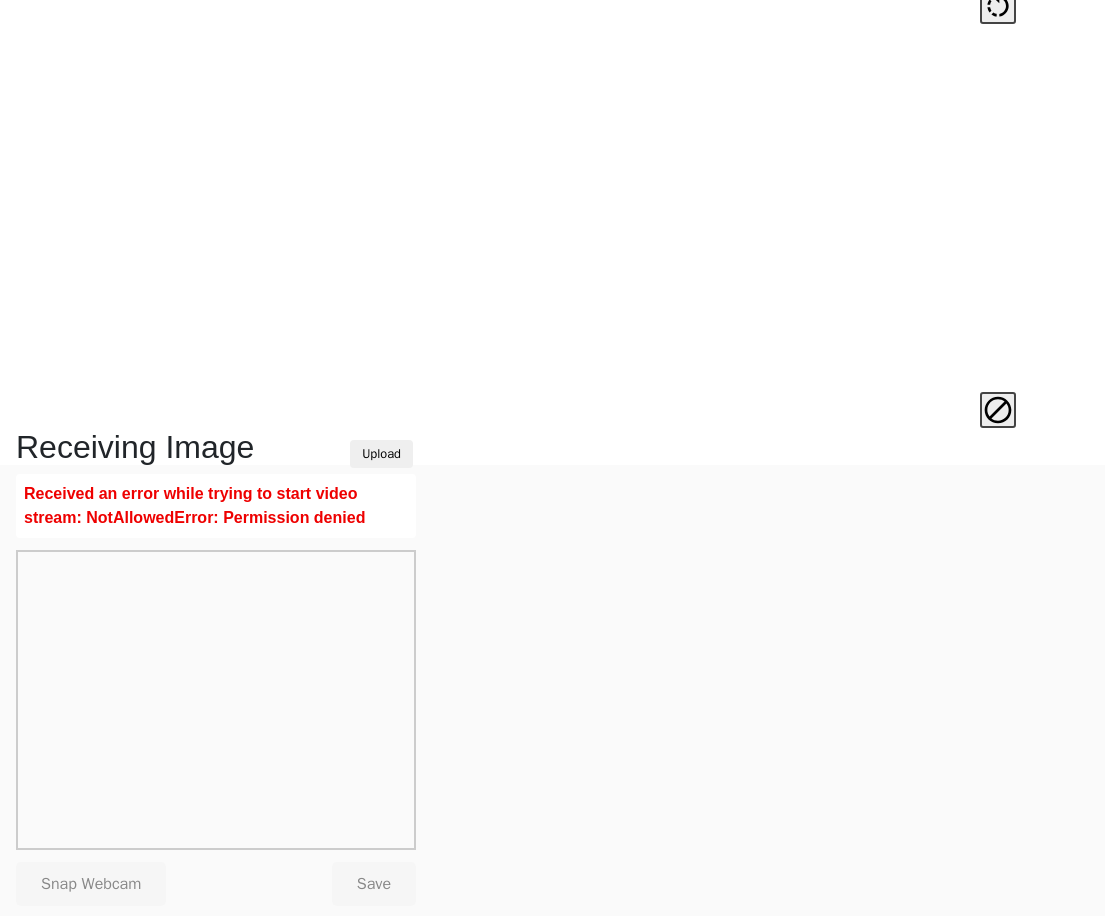 scroll, scrollTop: 475, scrollLeft: 0, axis: vertical 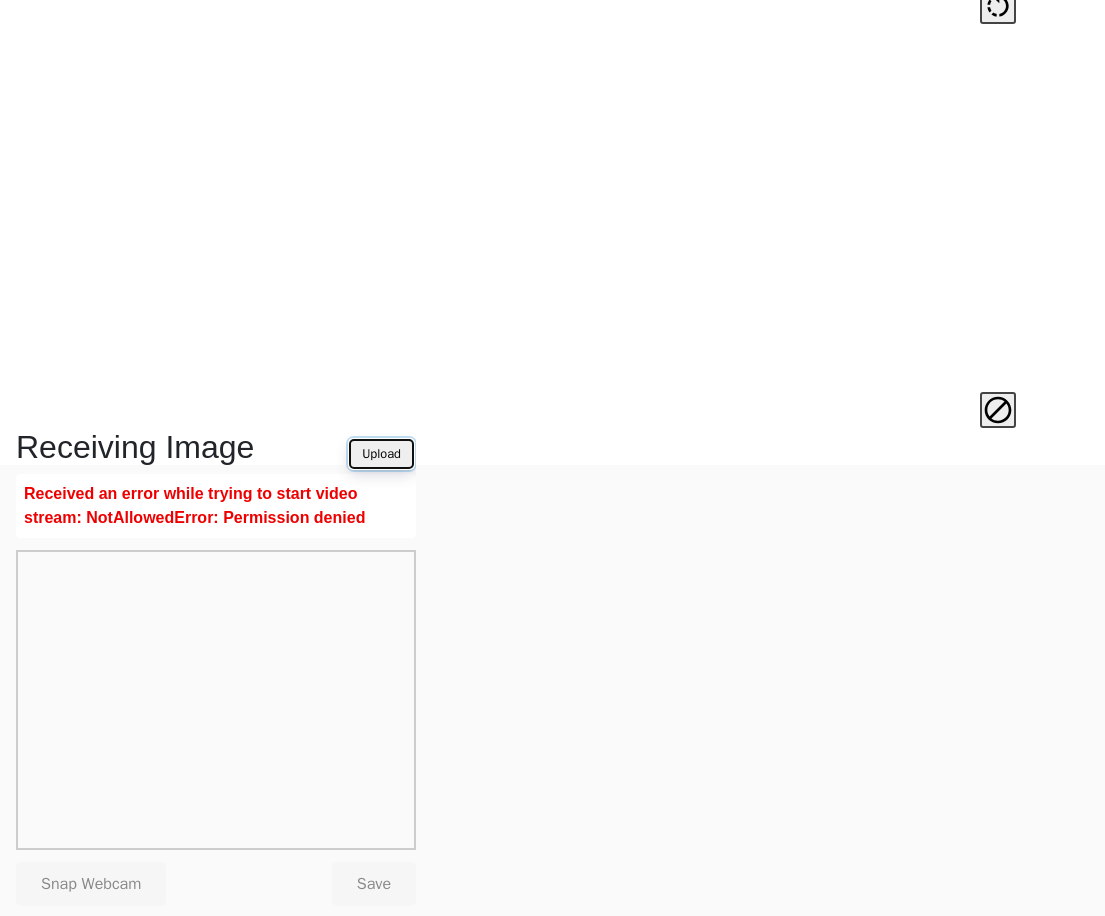 click on "Upload" at bounding box center [381, 454] 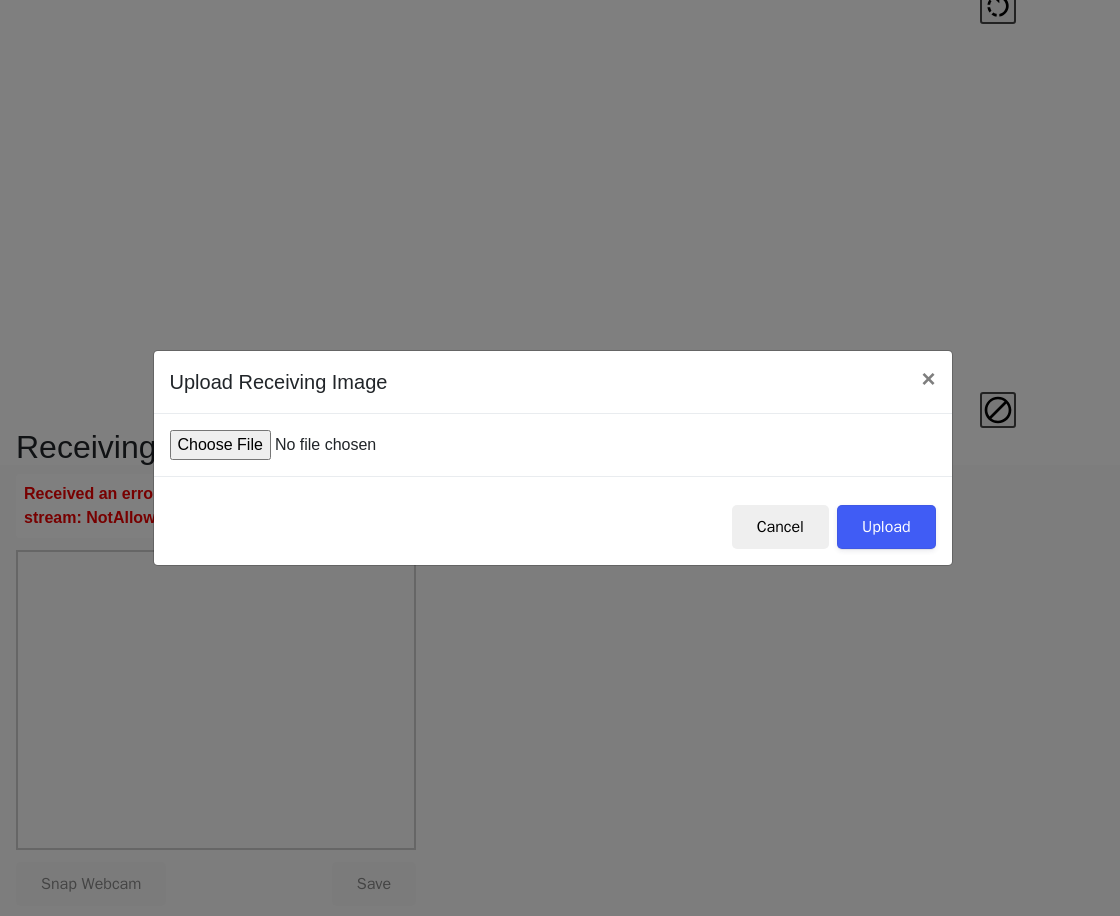 click at bounding box center [321, 445] 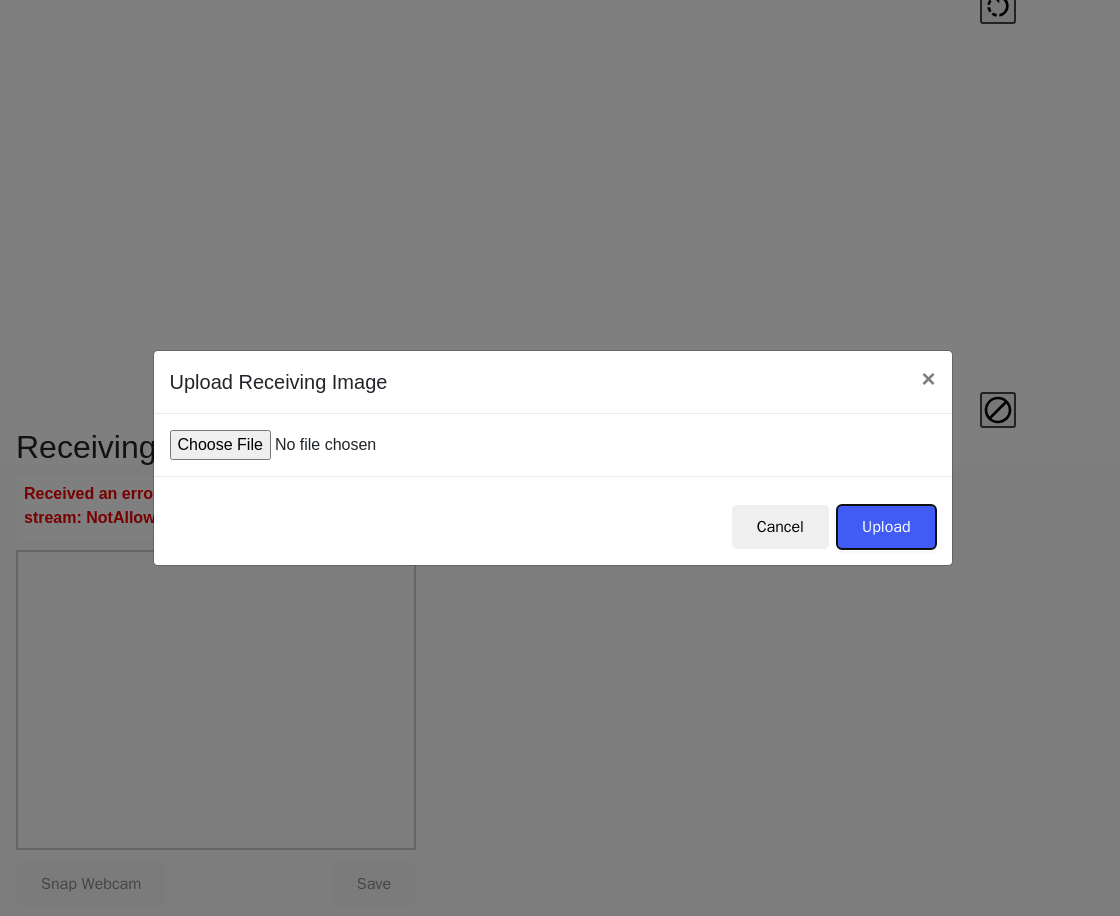 click on "Upload" at bounding box center (886, 527) 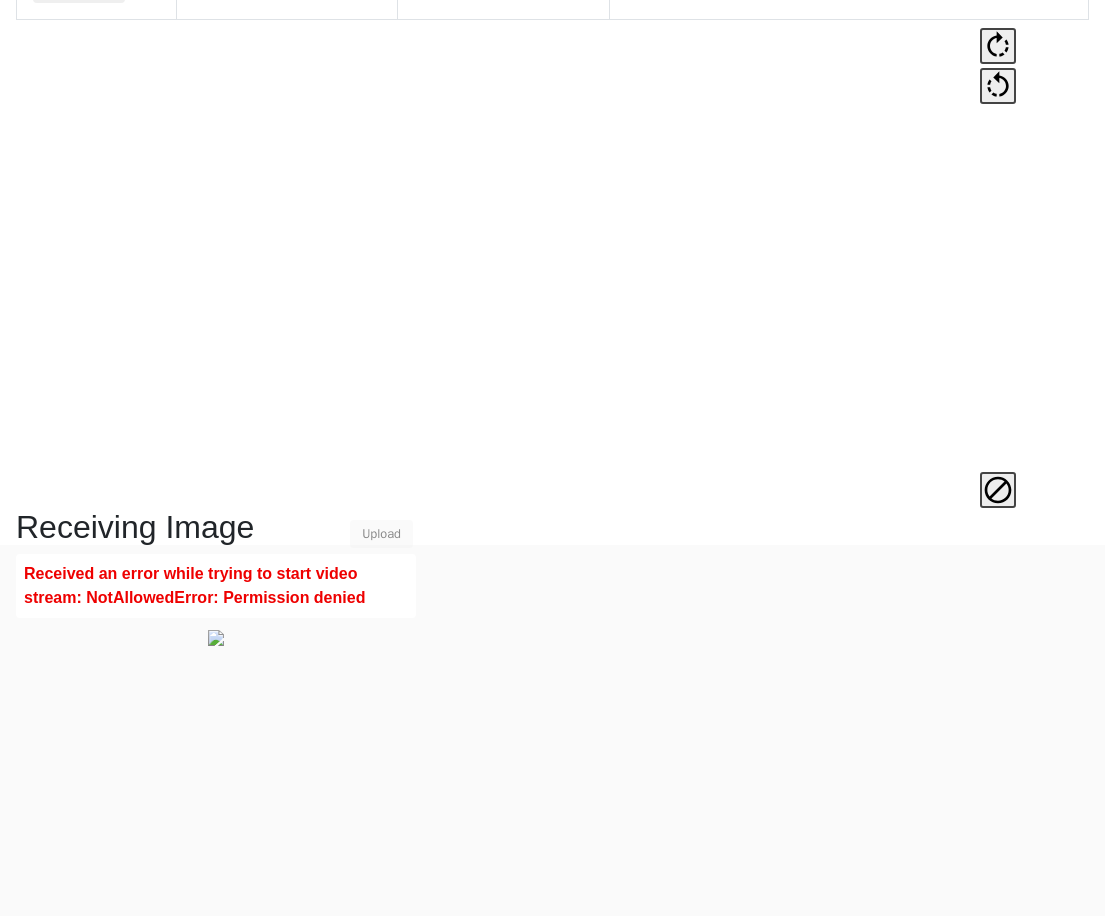 scroll, scrollTop: 475, scrollLeft: 0, axis: vertical 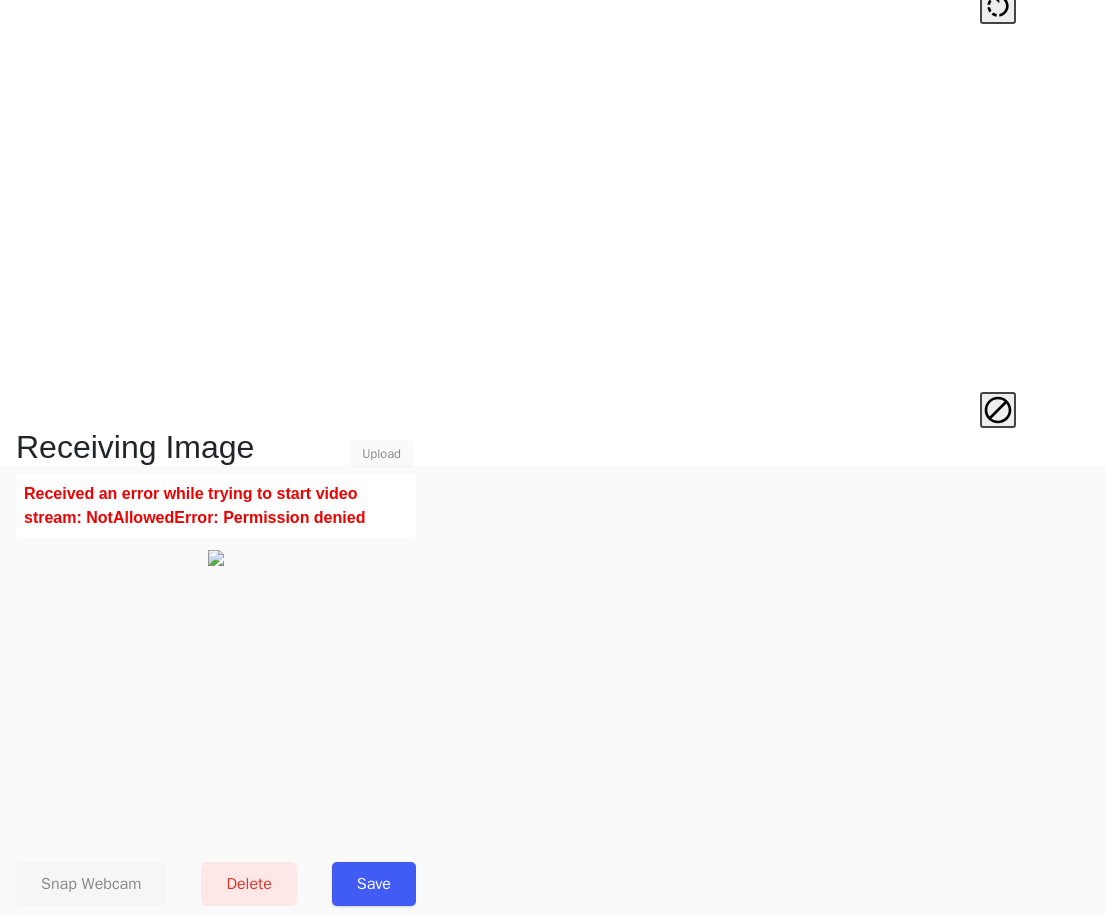 click on "Save" at bounding box center (374, 884) 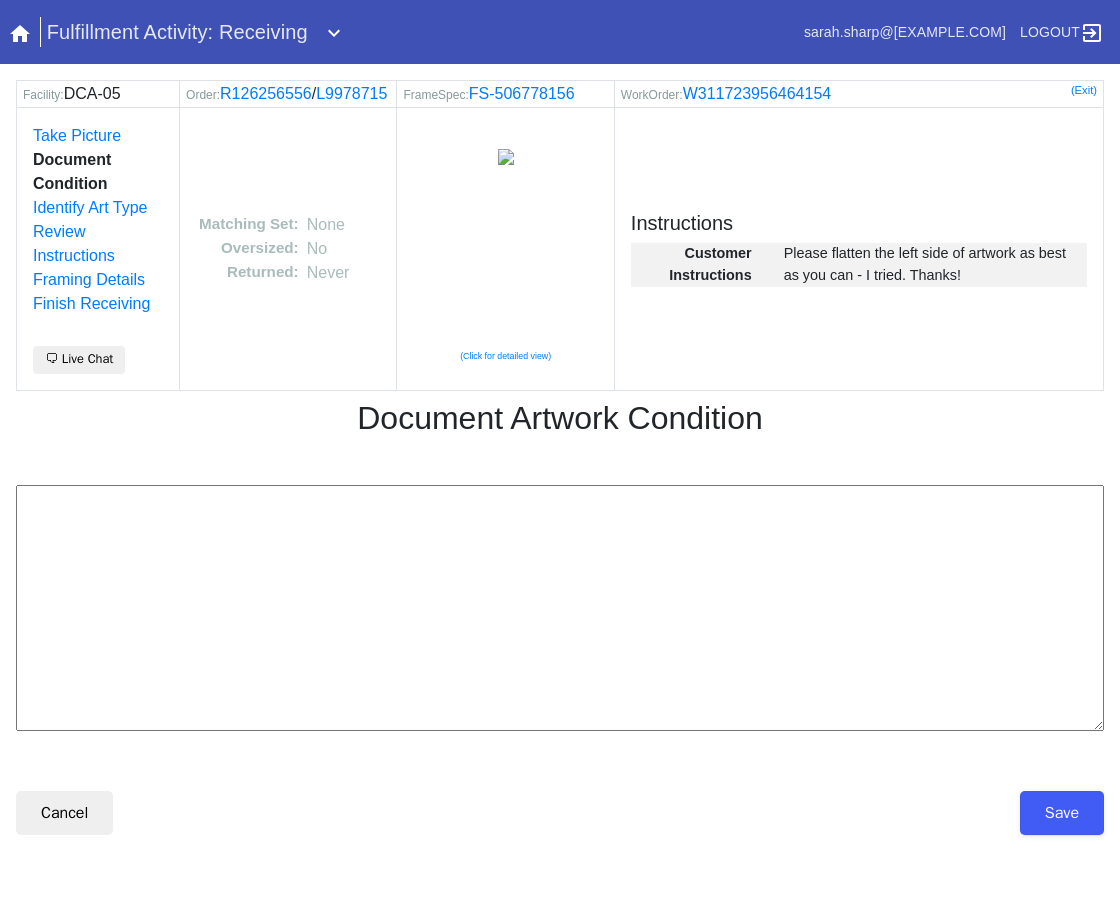 scroll, scrollTop: 0, scrollLeft: 0, axis: both 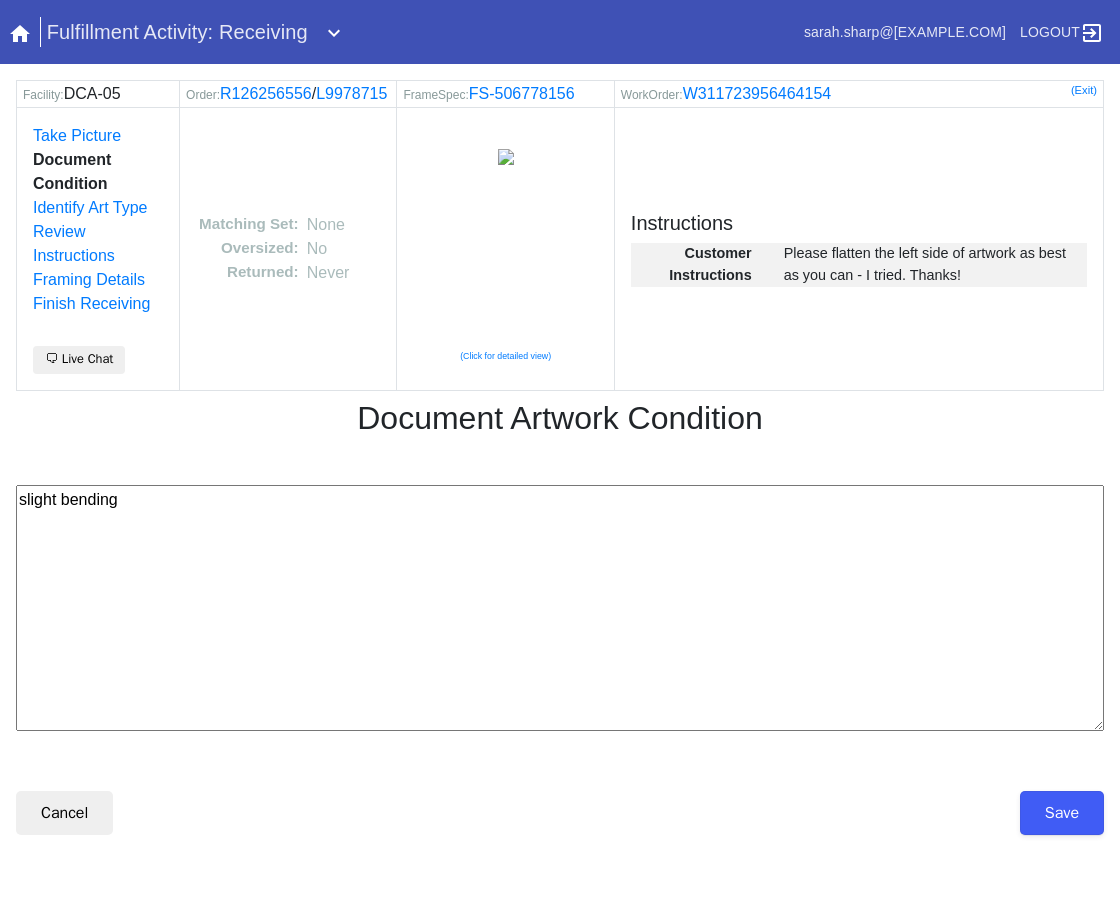type on "slight bending" 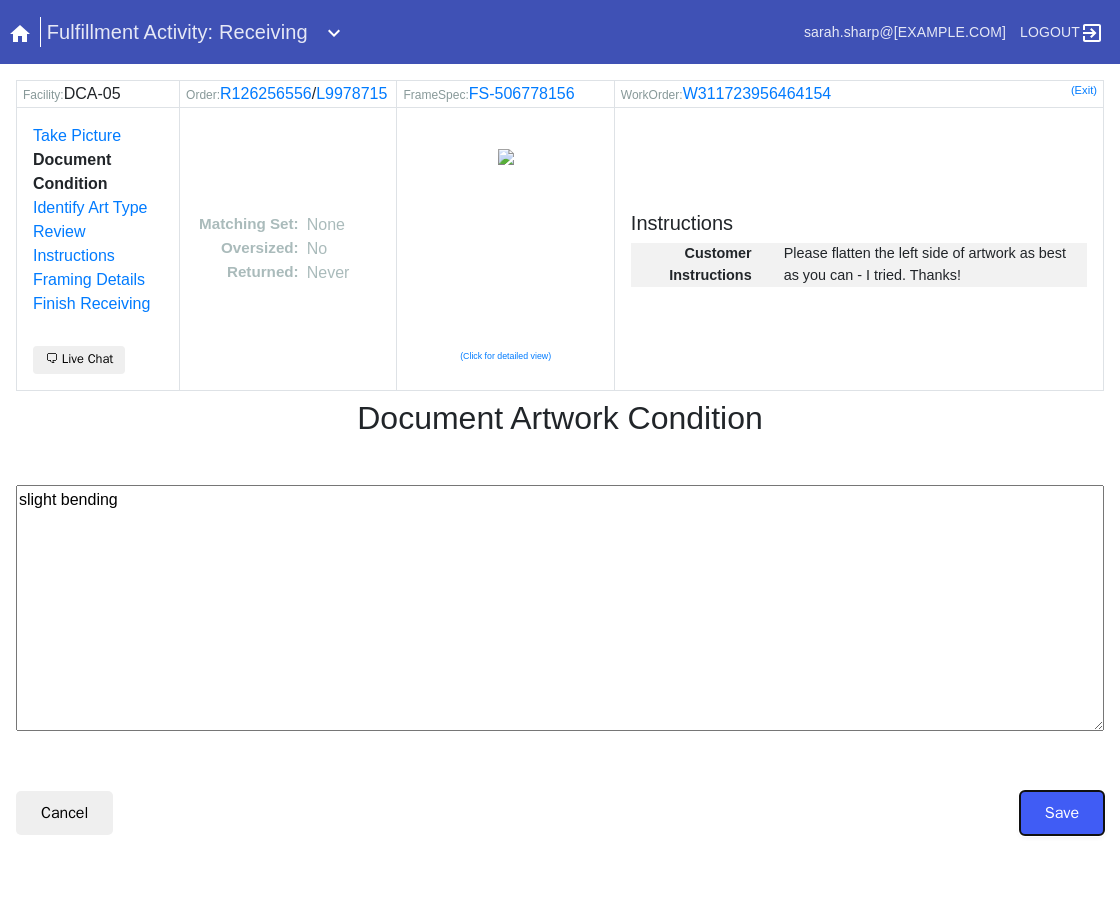 click on "Save" at bounding box center [1062, 813] 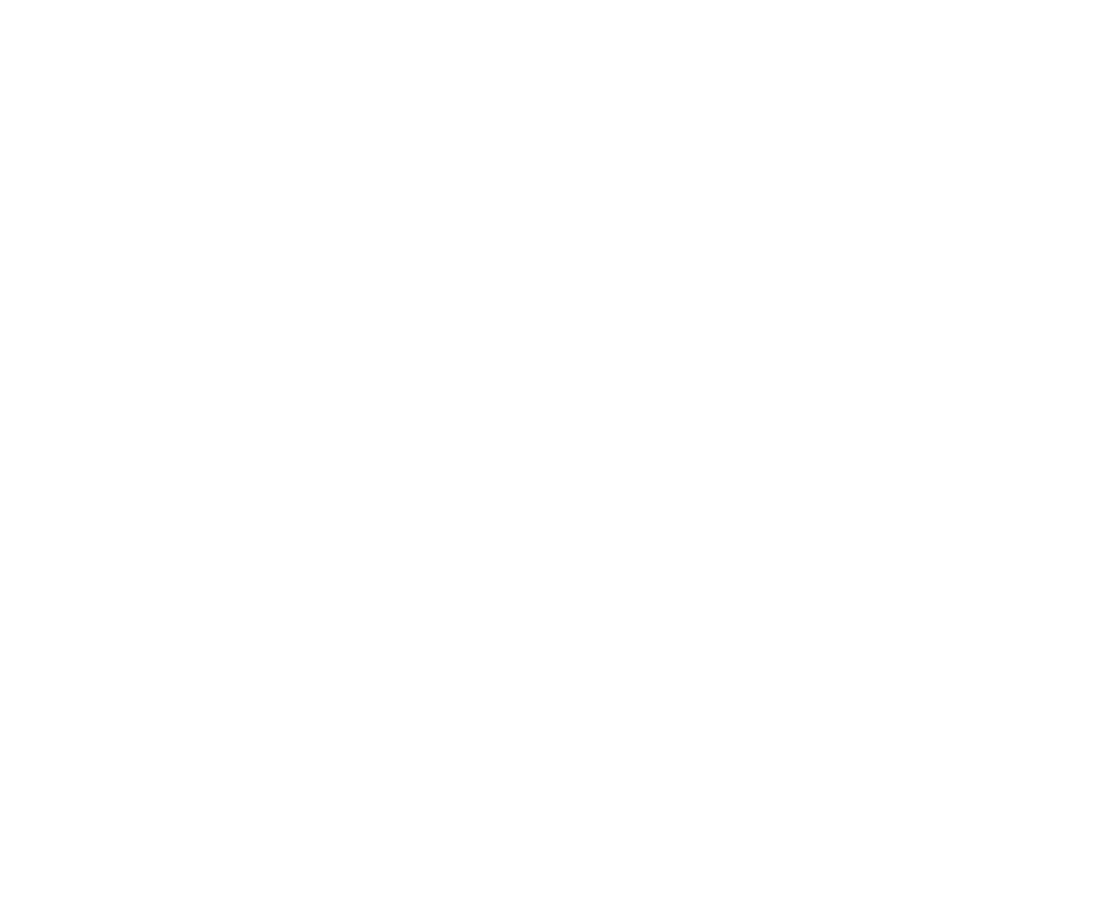 scroll, scrollTop: 0, scrollLeft: 0, axis: both 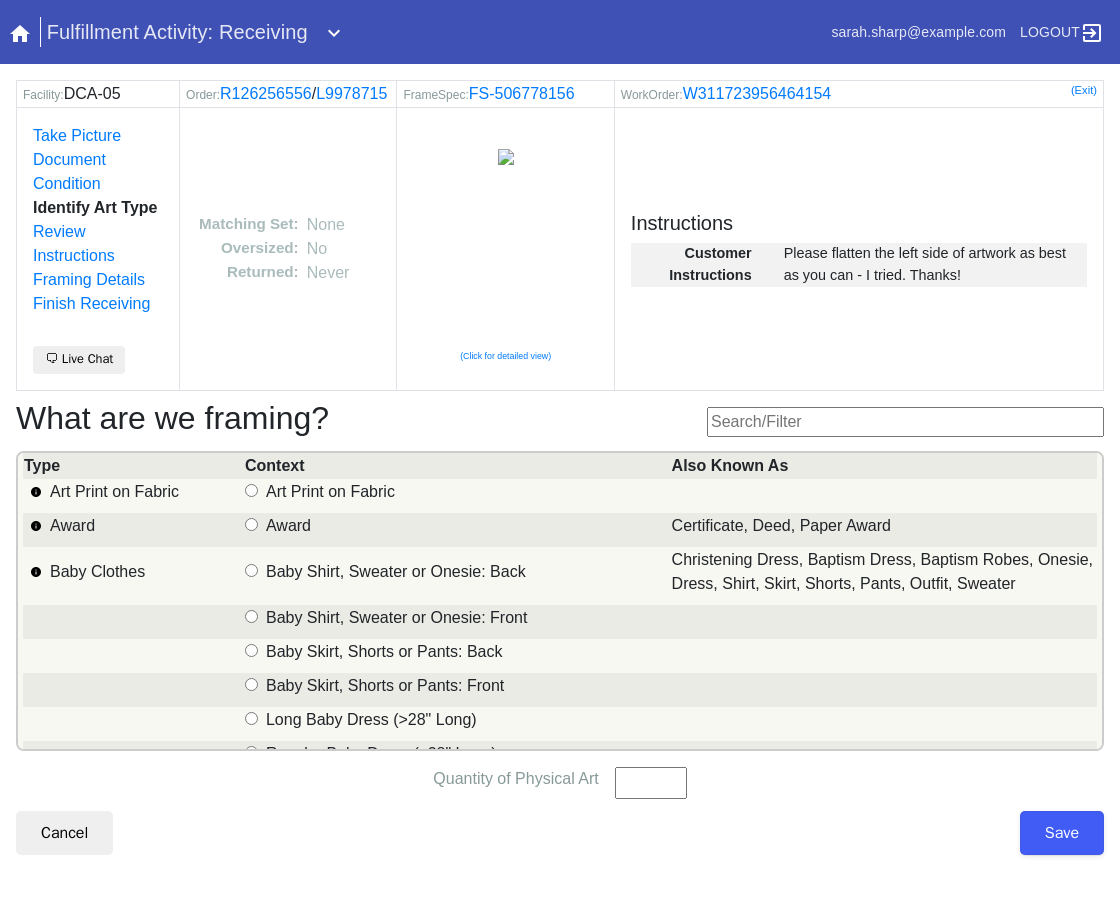 click at bounding box center [905, 422] 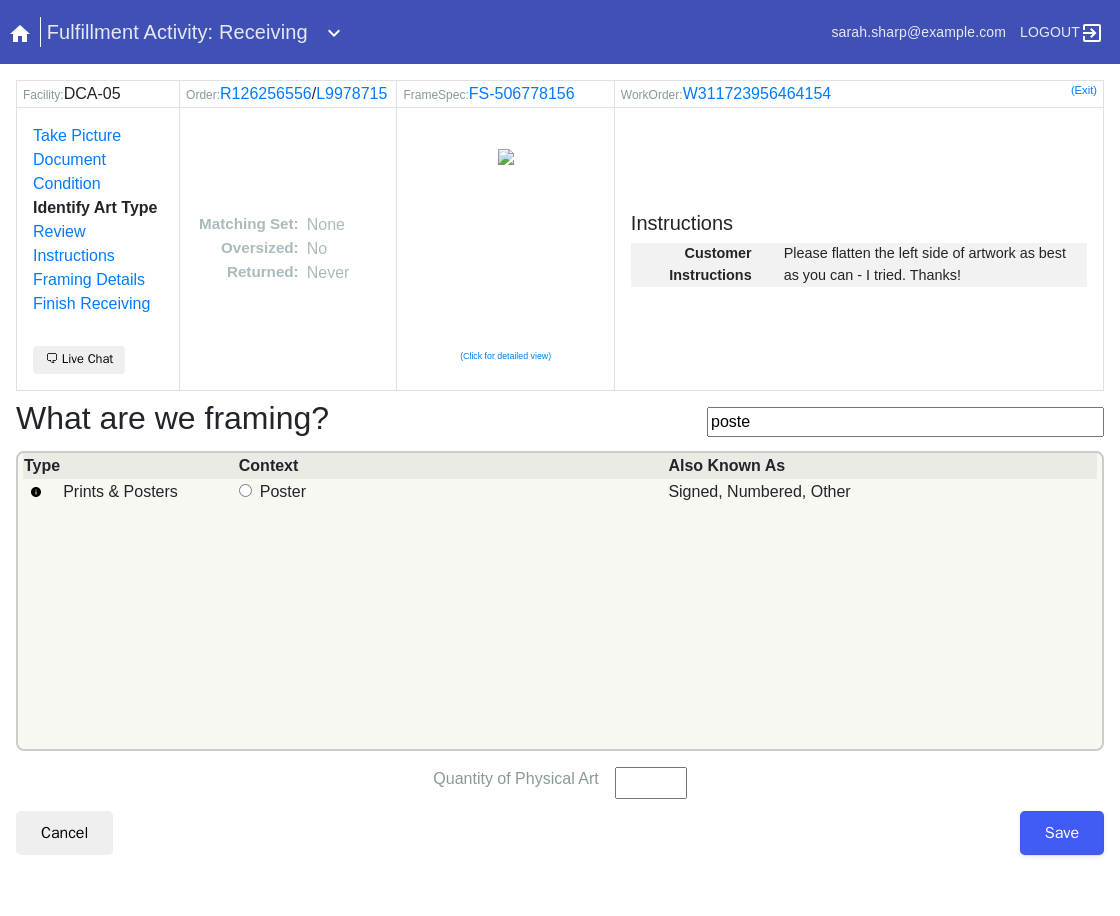 type on "poste" 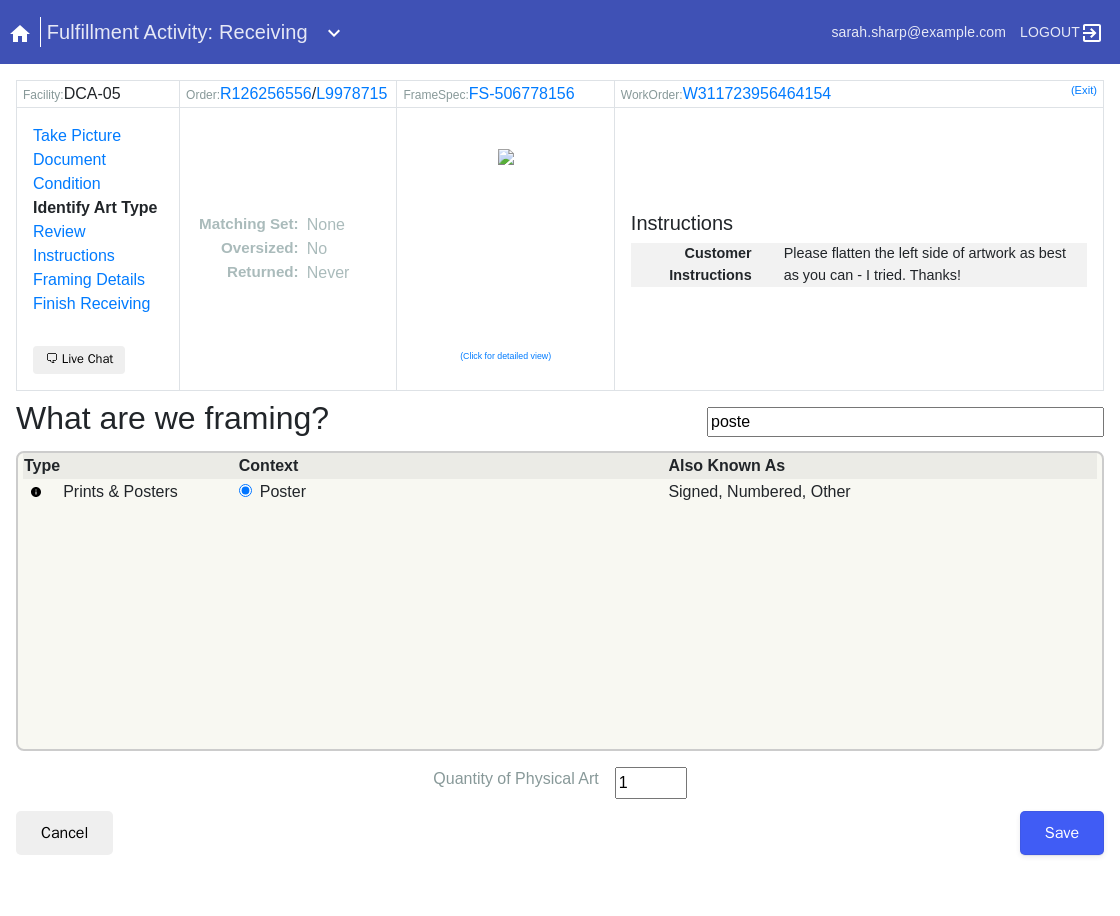 type on "1" 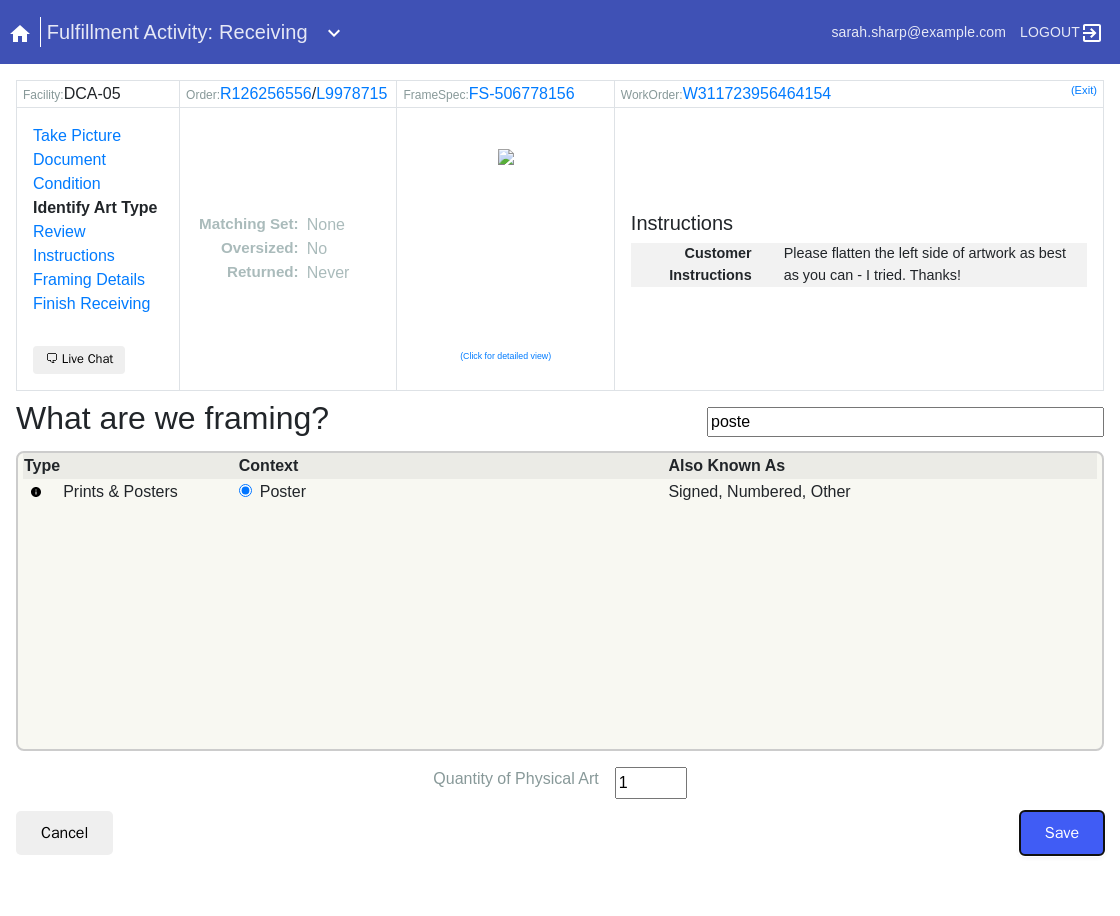 click on "Save" at bounding box center [1062, 833] 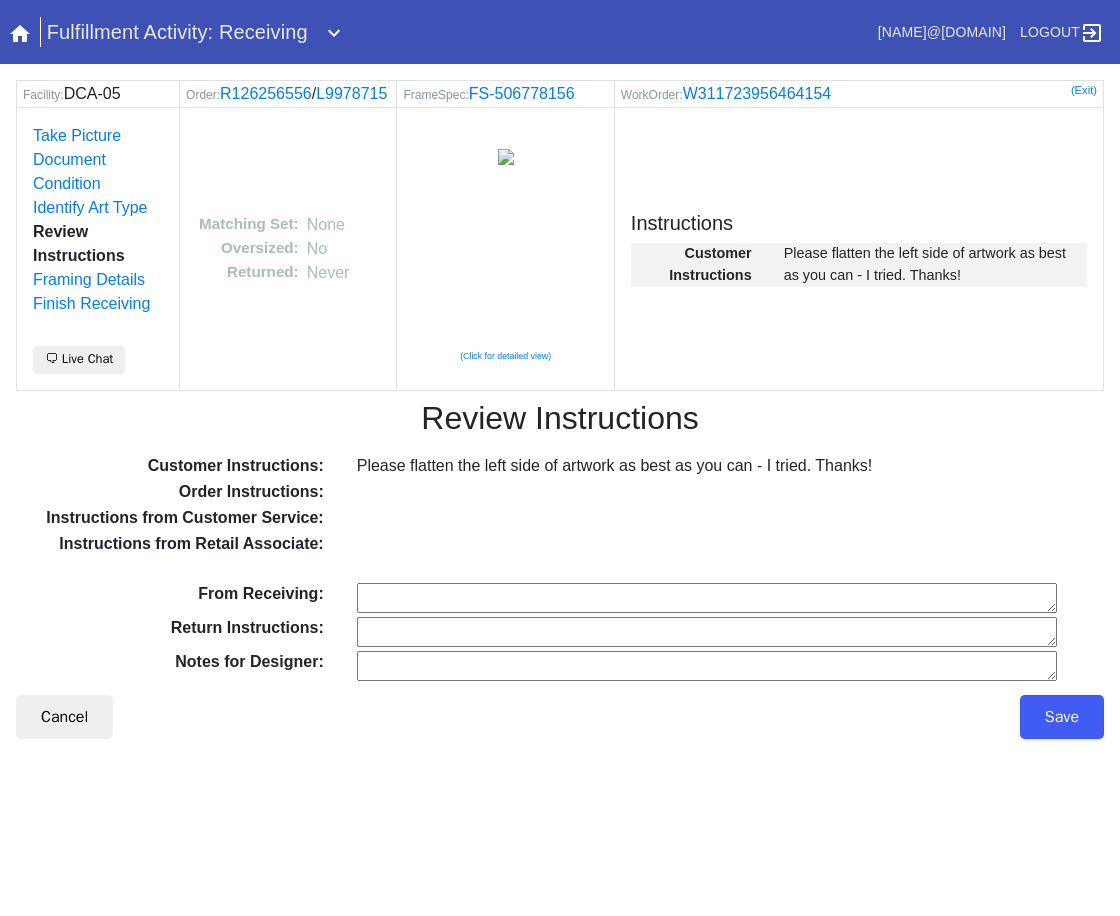 scroll, scrollTop: 0, scrollLeft: 0, axis: both 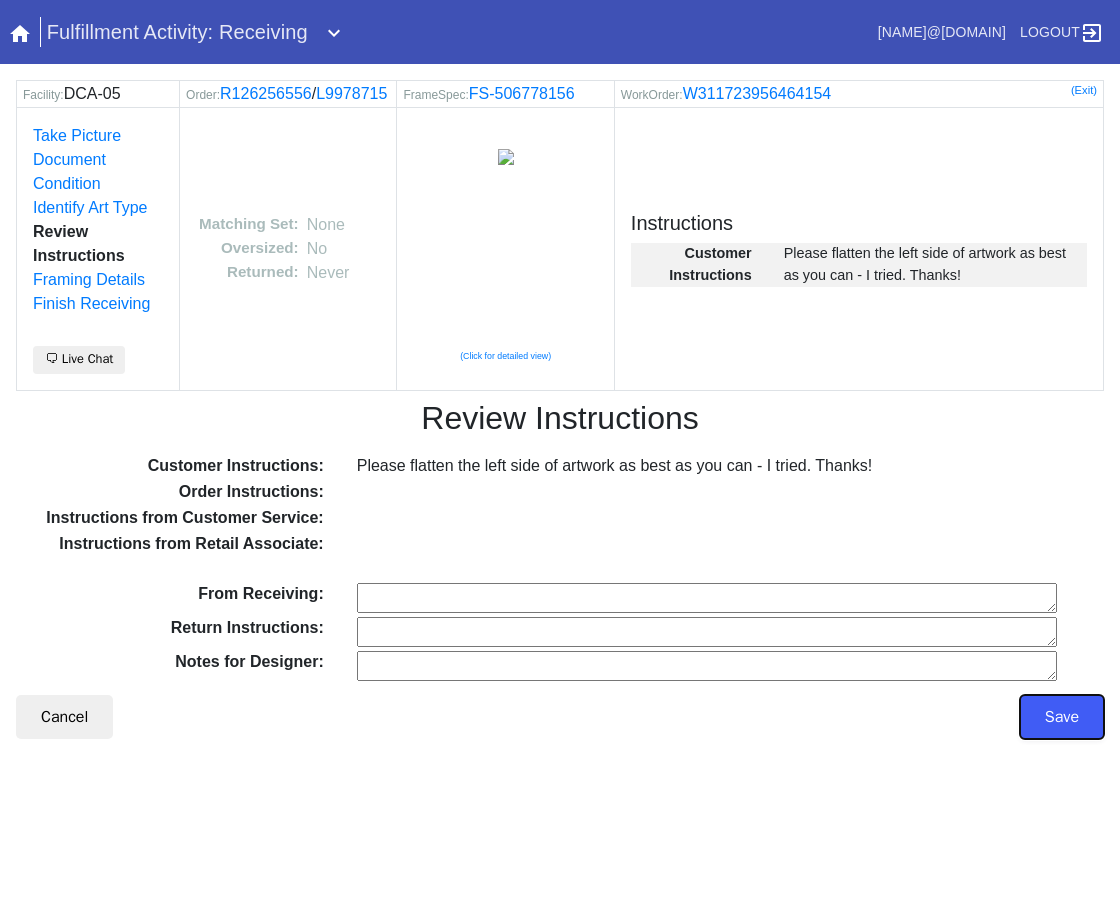 click on "Save" at bounding box center (1062, 717) 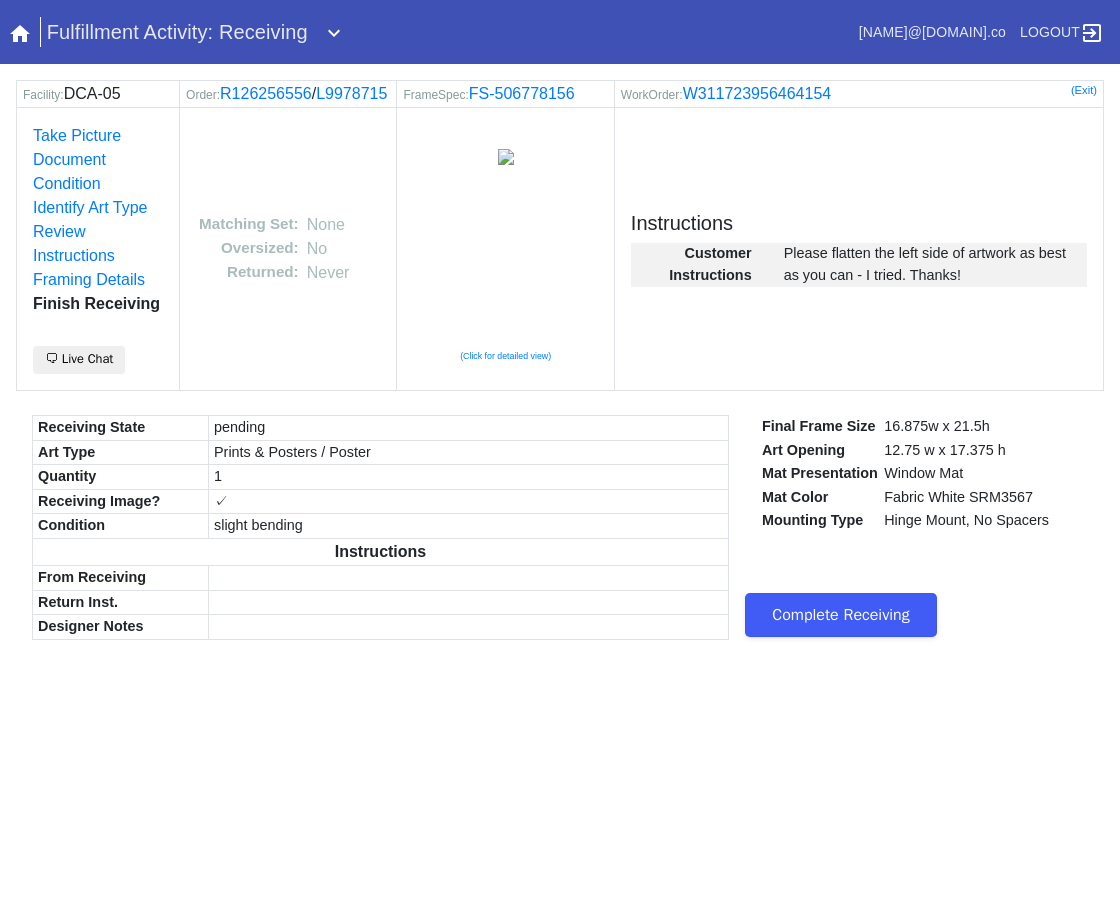 scroll, scrollTop: 0, scrollLeft: 0, axis: both 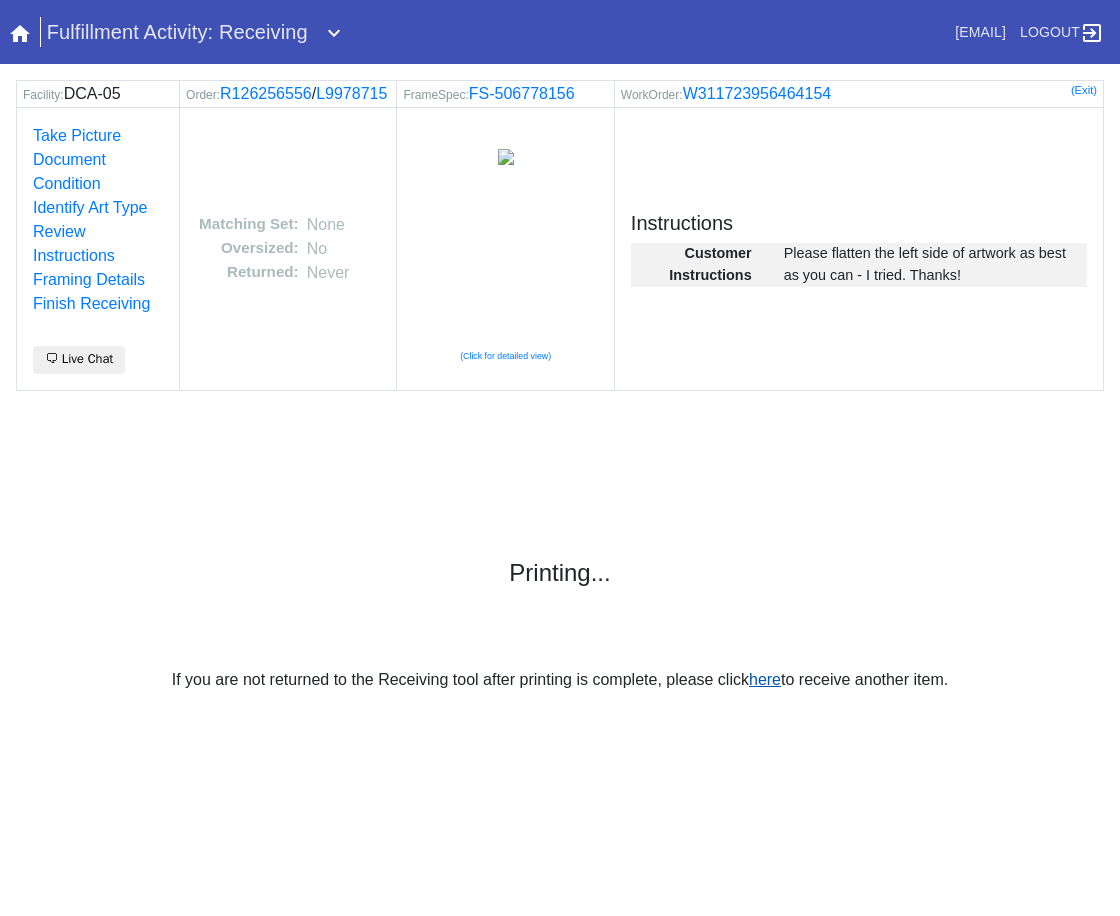 click on "here" at bounding box center (765, 679) 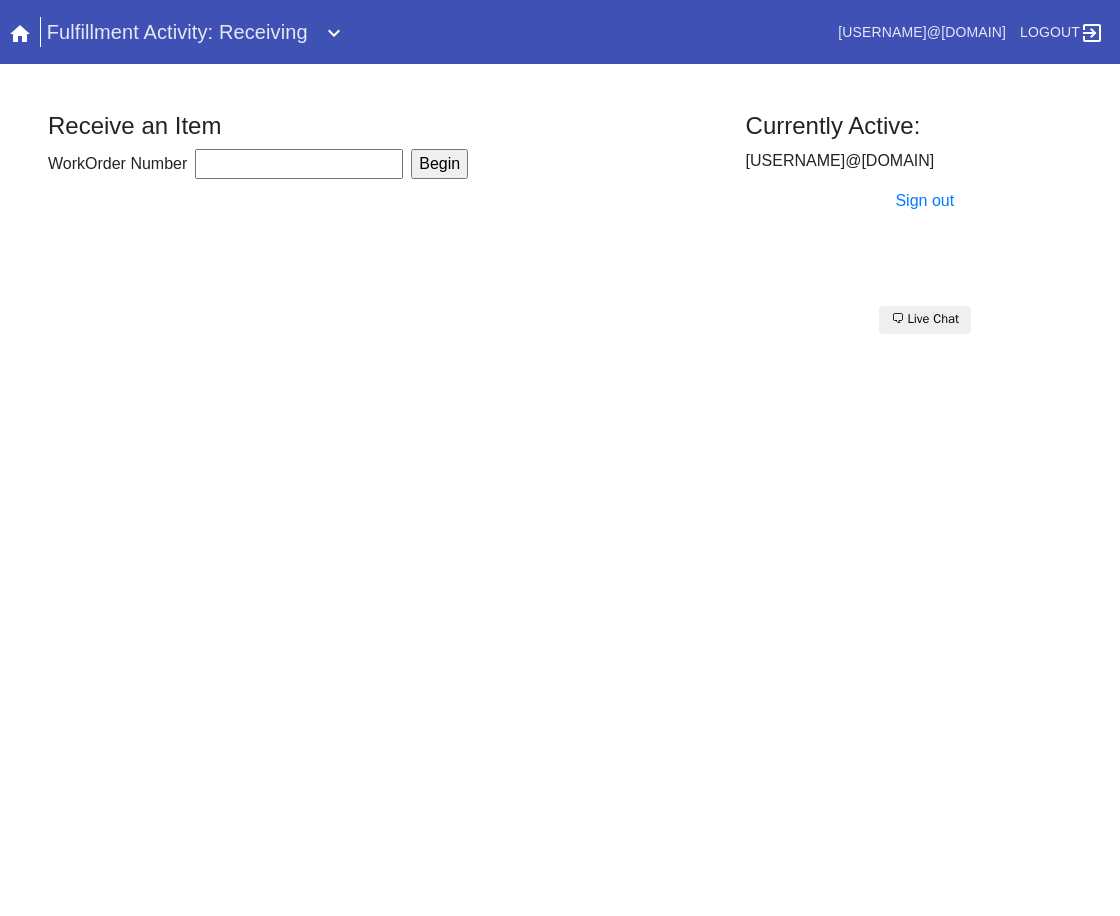 scroll, scrollTop: 0, scrollLeft: 0, axis: both 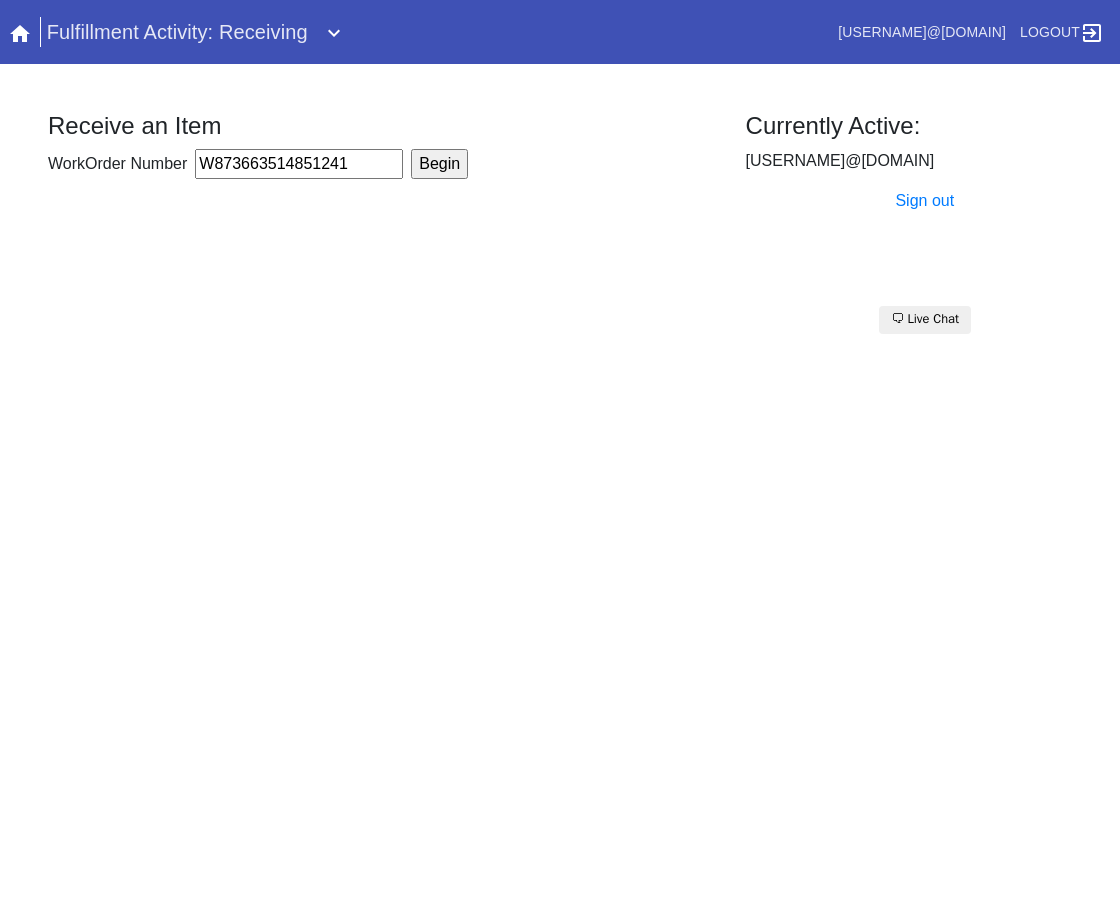 type on "W873663514851241" 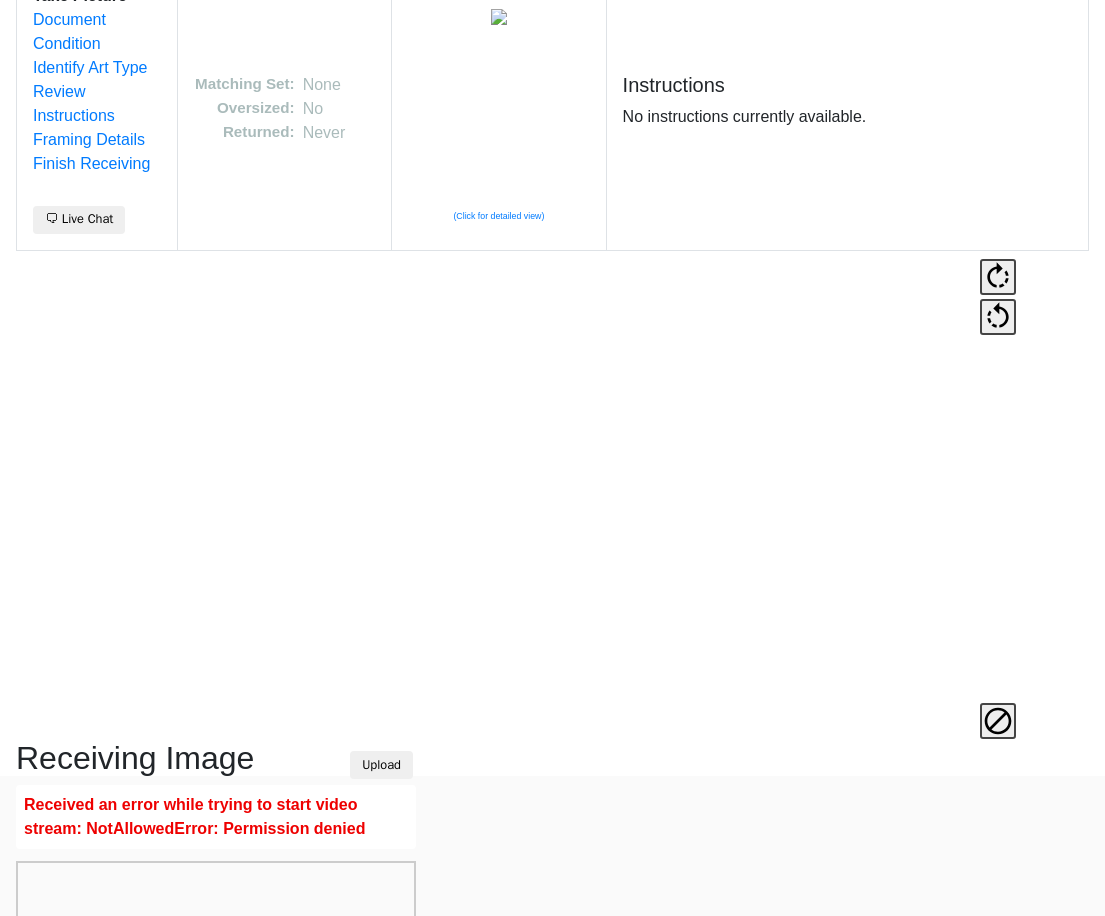 scroll, scrollTop: 175, scrollLeft: 0, axis: vertical 